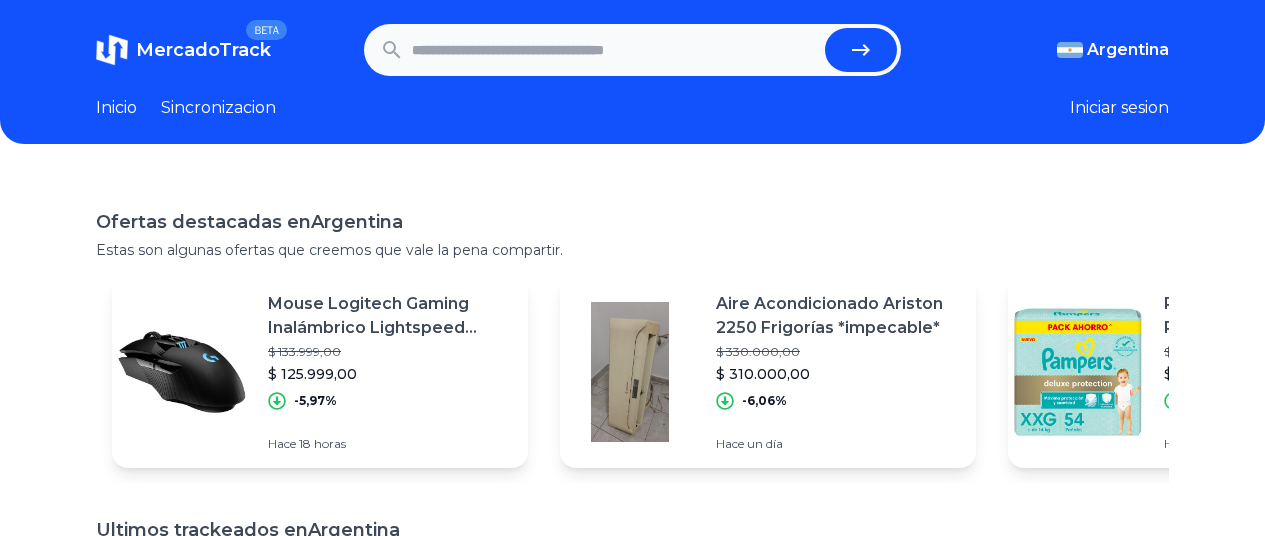 scroll, scrollTop: 0, scrollLeft: 0, axis: both 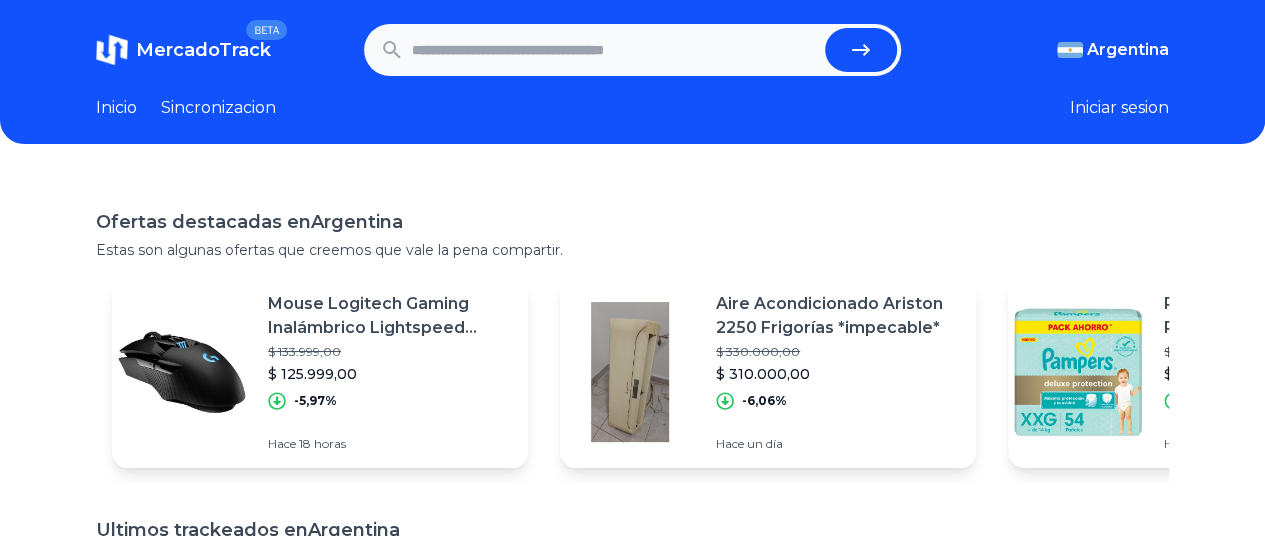 click at bounding box center (614, 50) 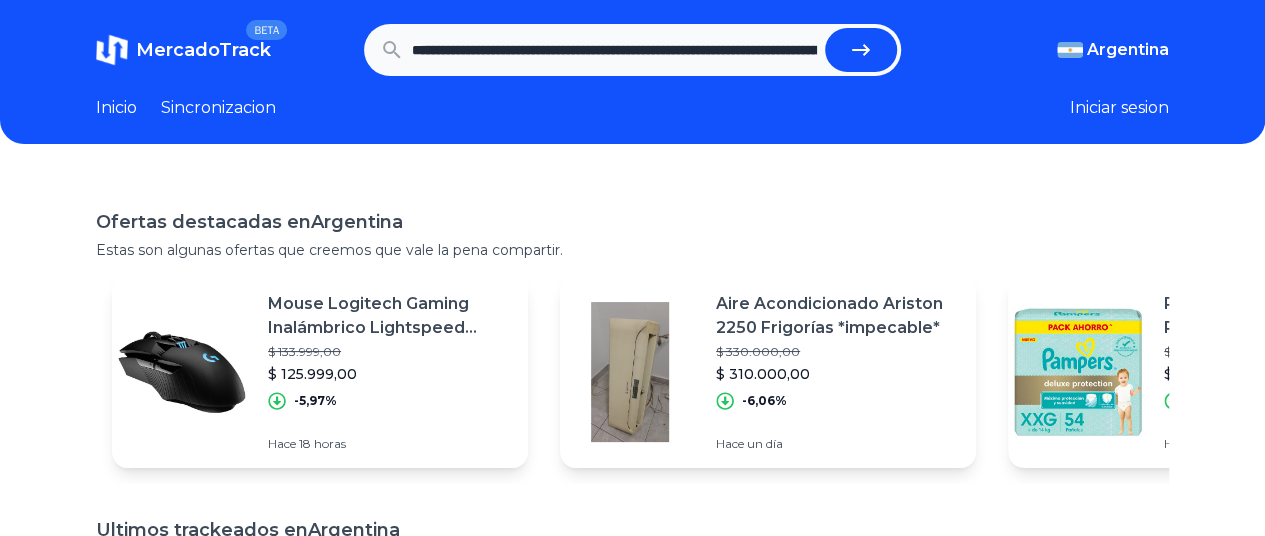scroll, scrollTop: 0, scrollLeft: 3278, axis: horizontal 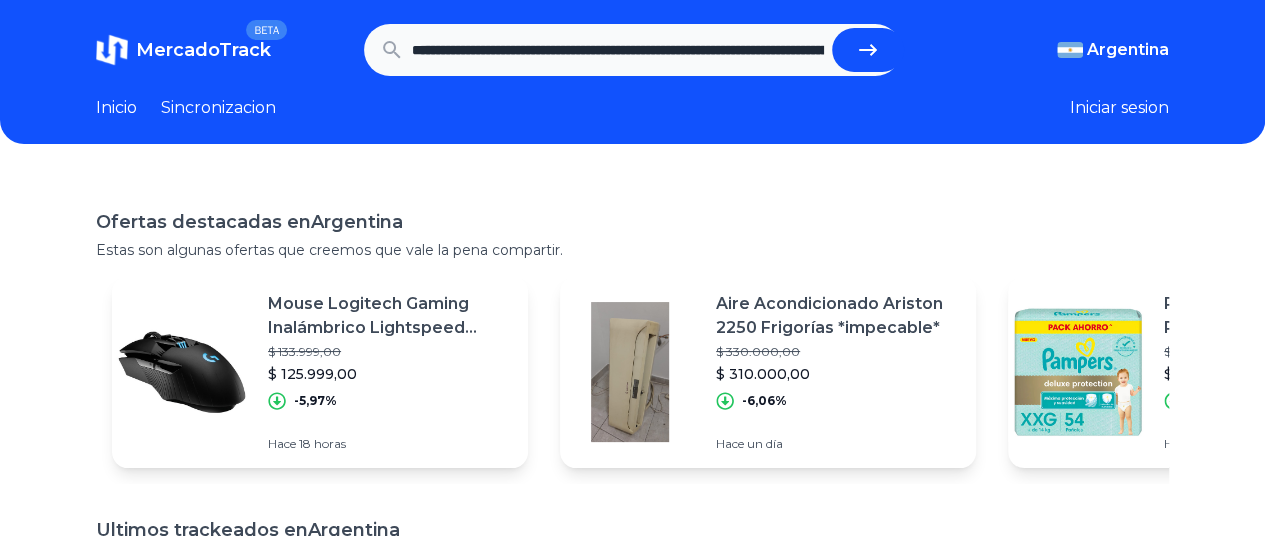 click 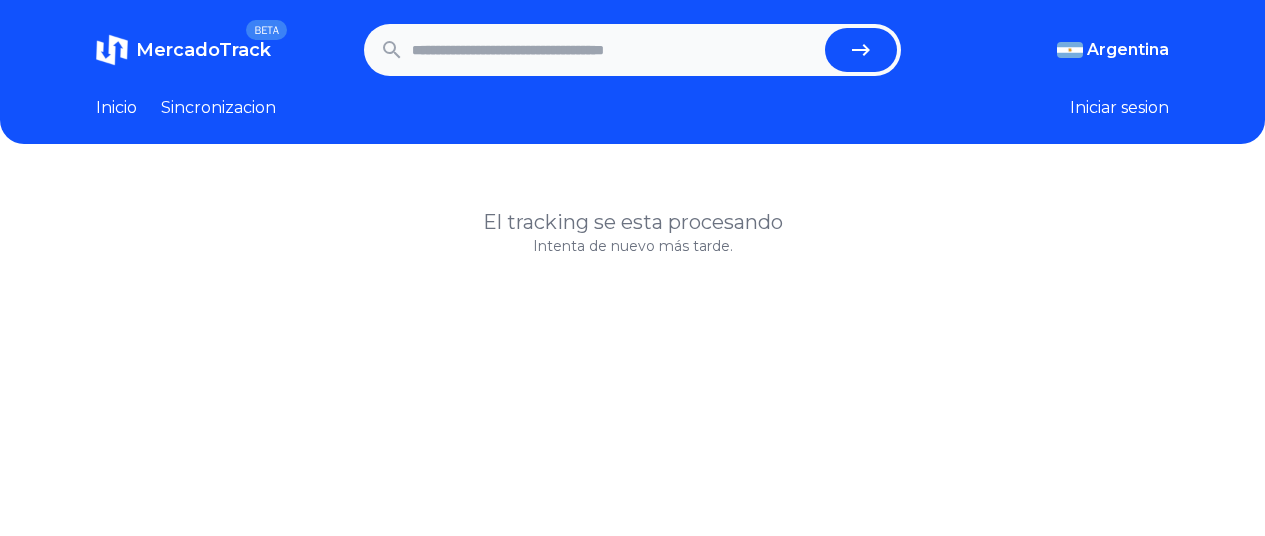 scroll, scrollTop: 0, scrollLeft: 0, axis: both 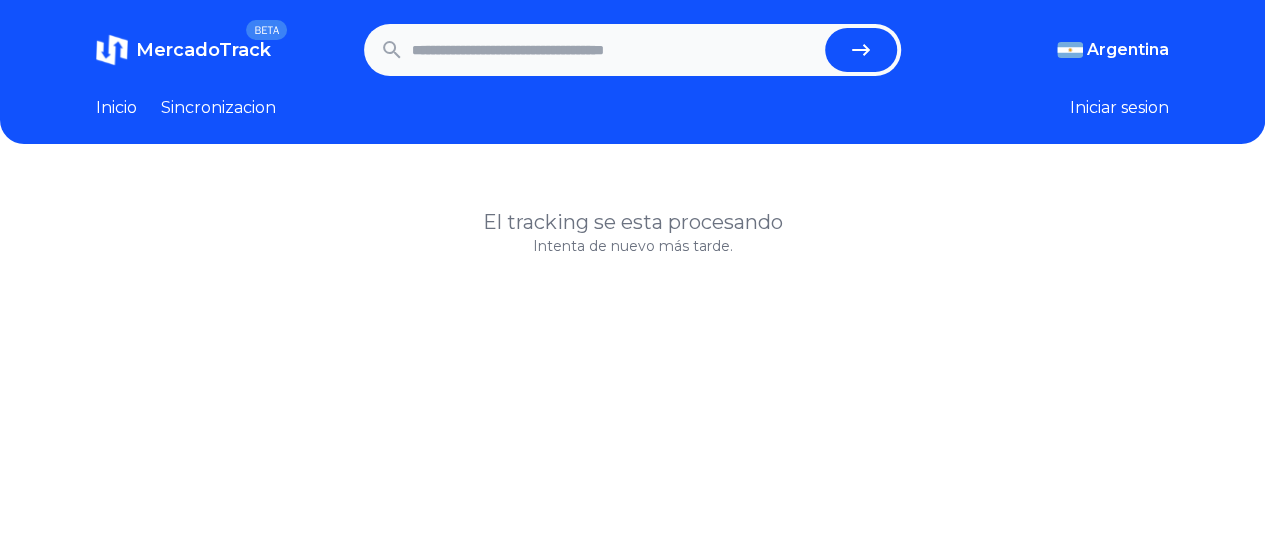 click at bounding box center (614, 50) 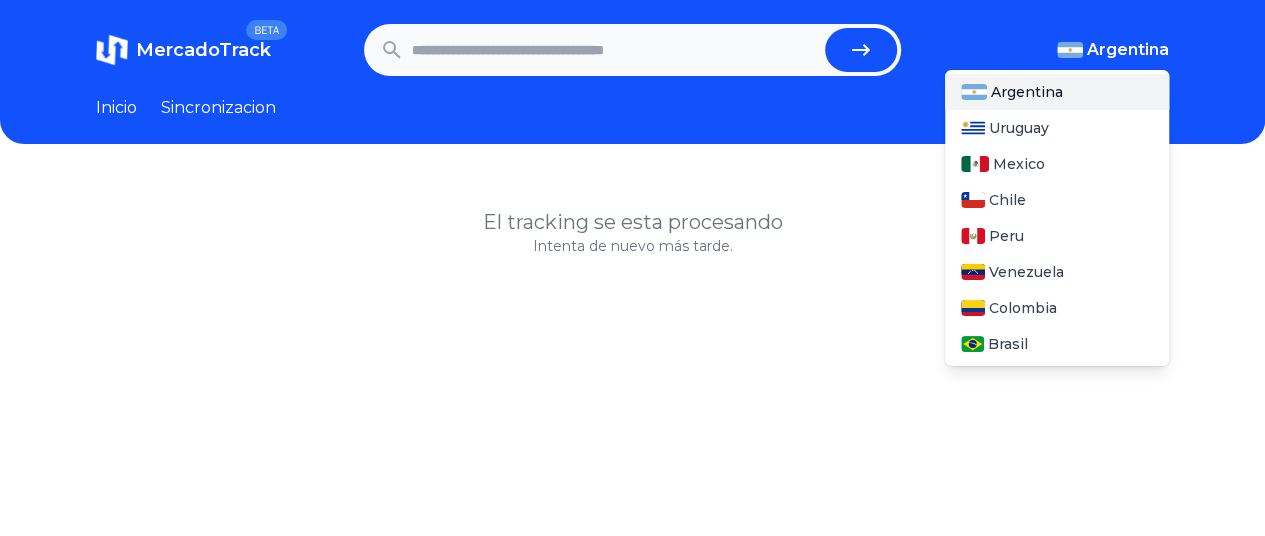 click on "Argentina" at bounding box center (1113, 50) 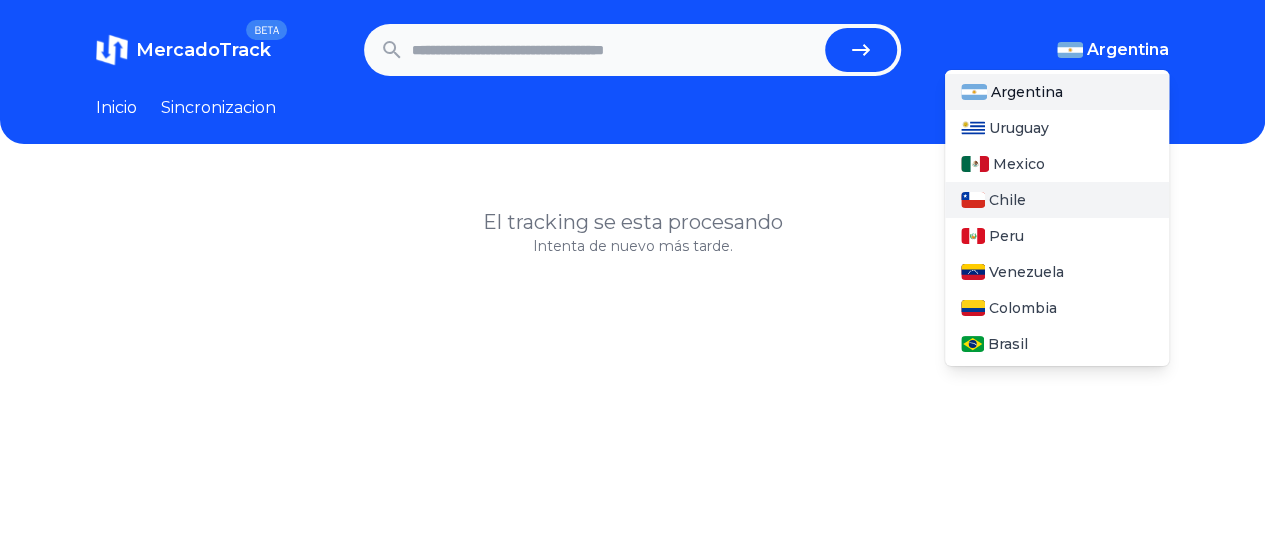 click on "Chile" at bounding box center [1007, 200] 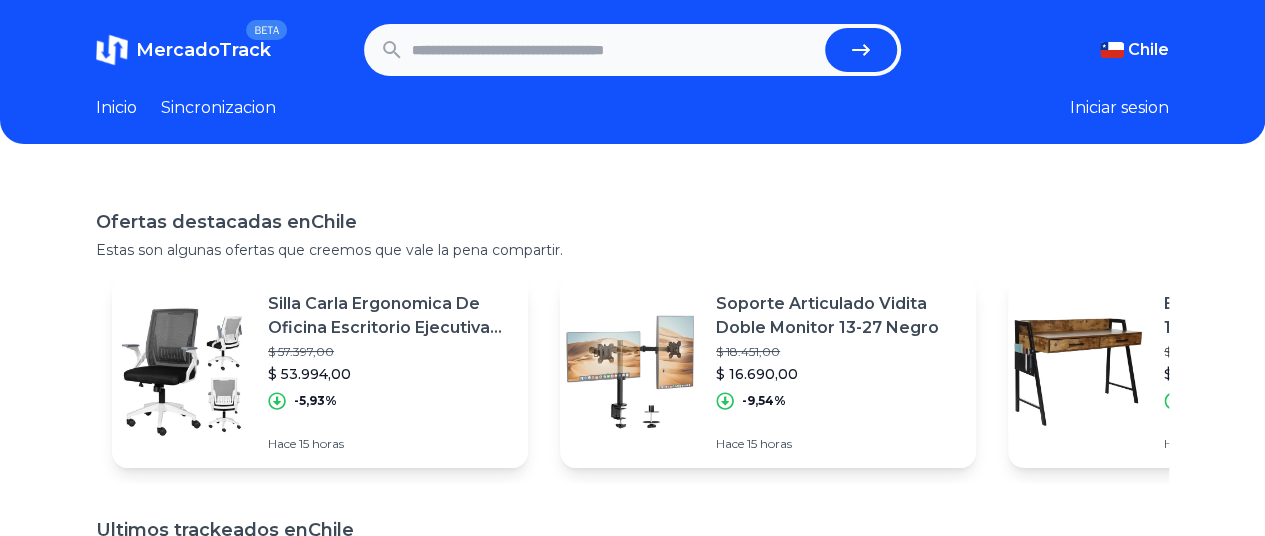 click at bounding box center (614, 50) 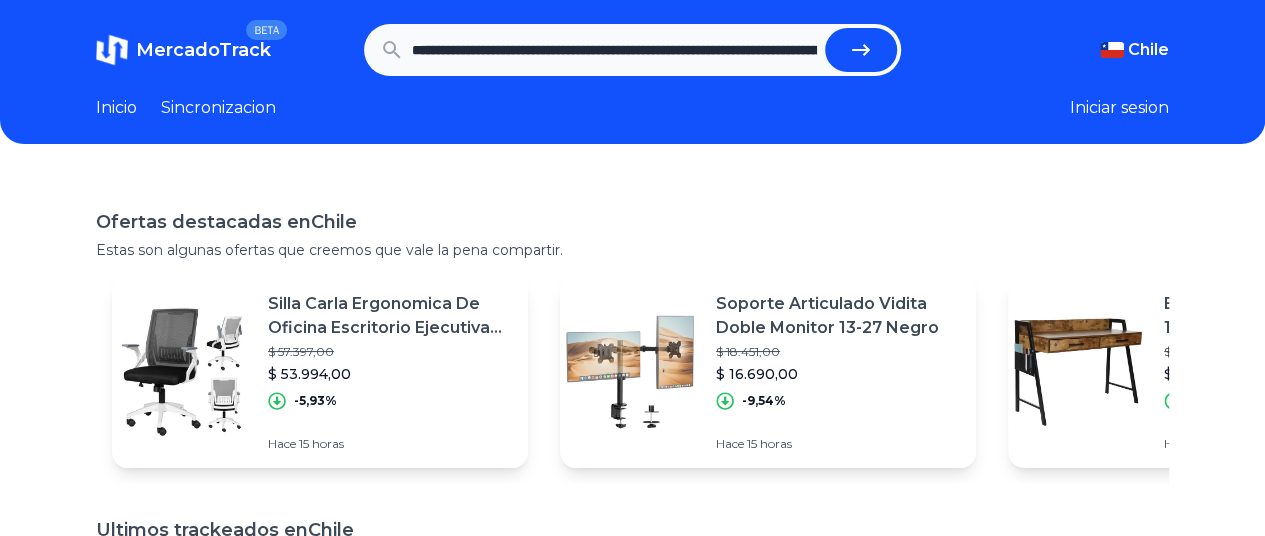 scroll, scrollTop: 0, scrollLeft: 3278, axis: horizontal 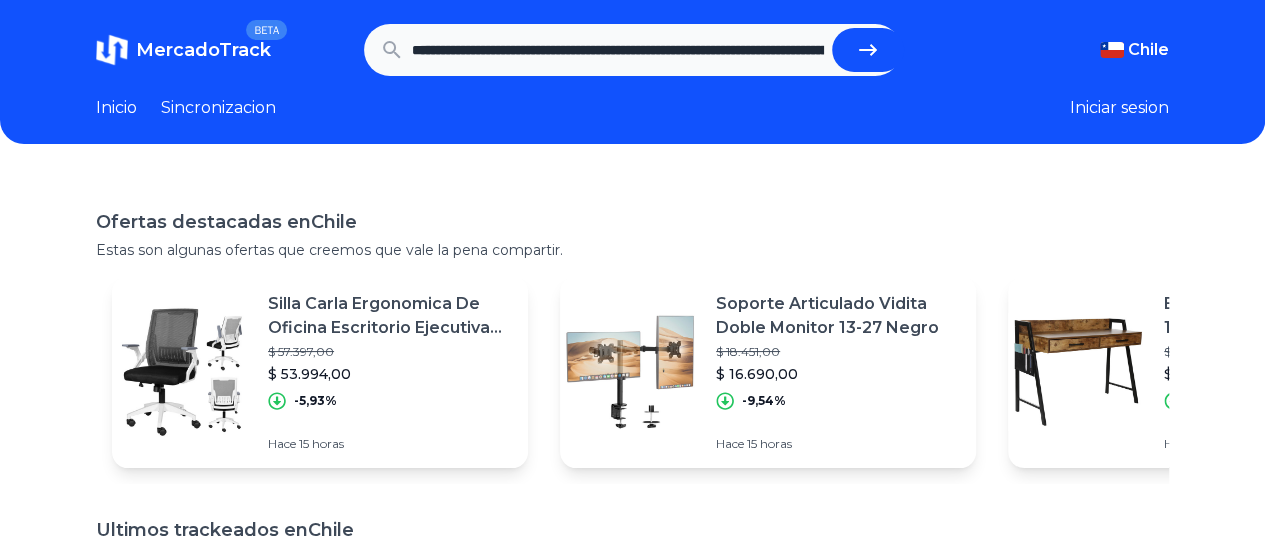 click 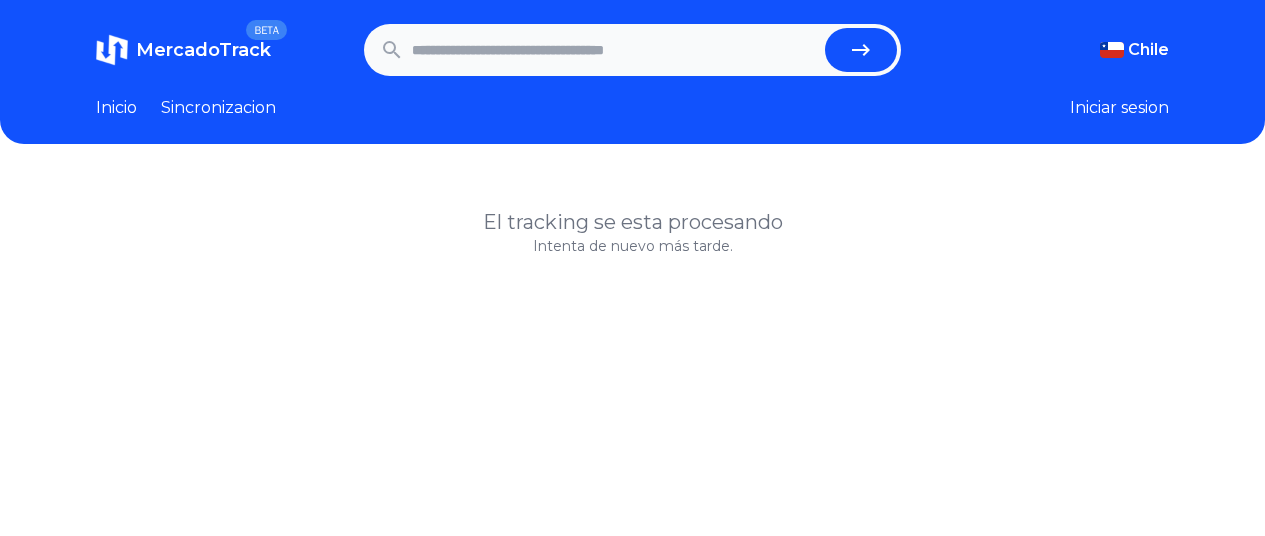 scroll, scrollTop: 0, scrollLeft: 0, axis: both 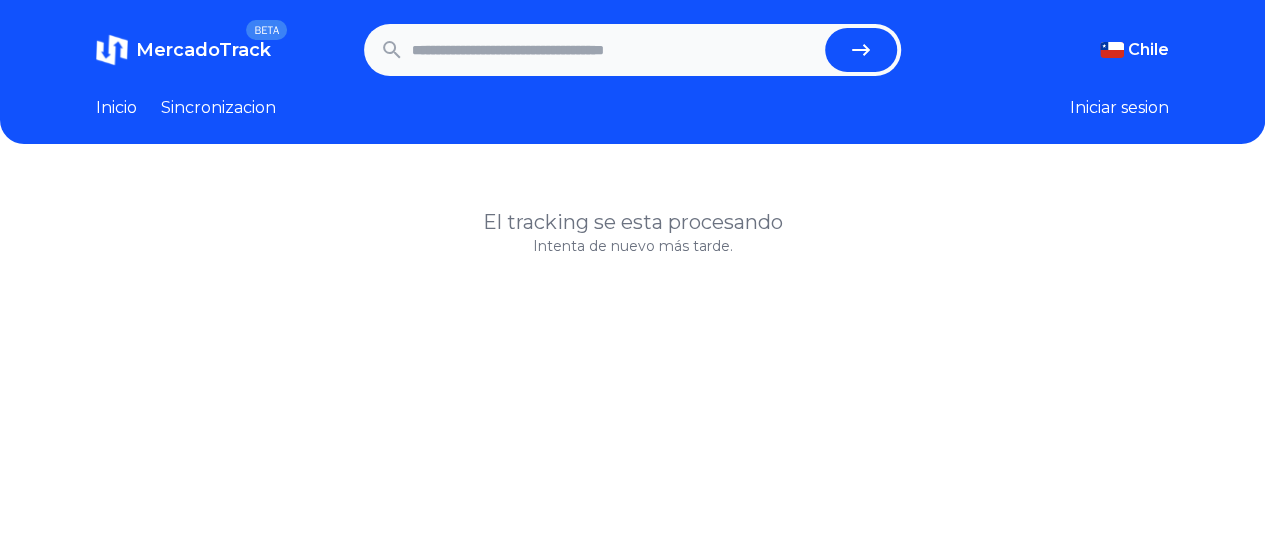 click at bounding box center [614, 50] 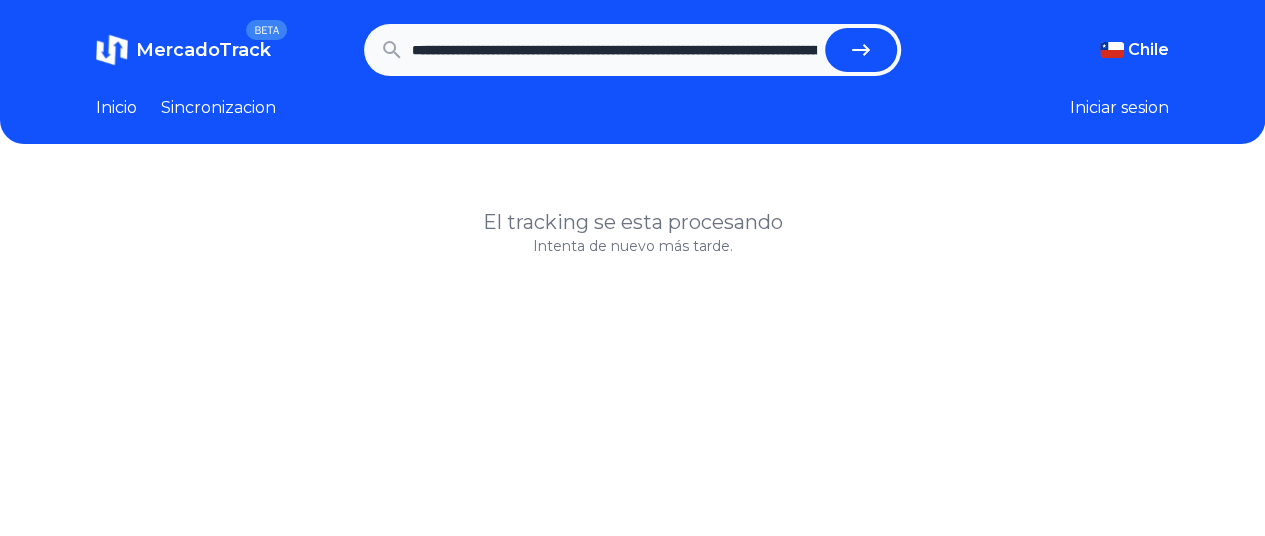 scroll, scrollTop: 0, scrollLeft: 5096, axis: horizontal 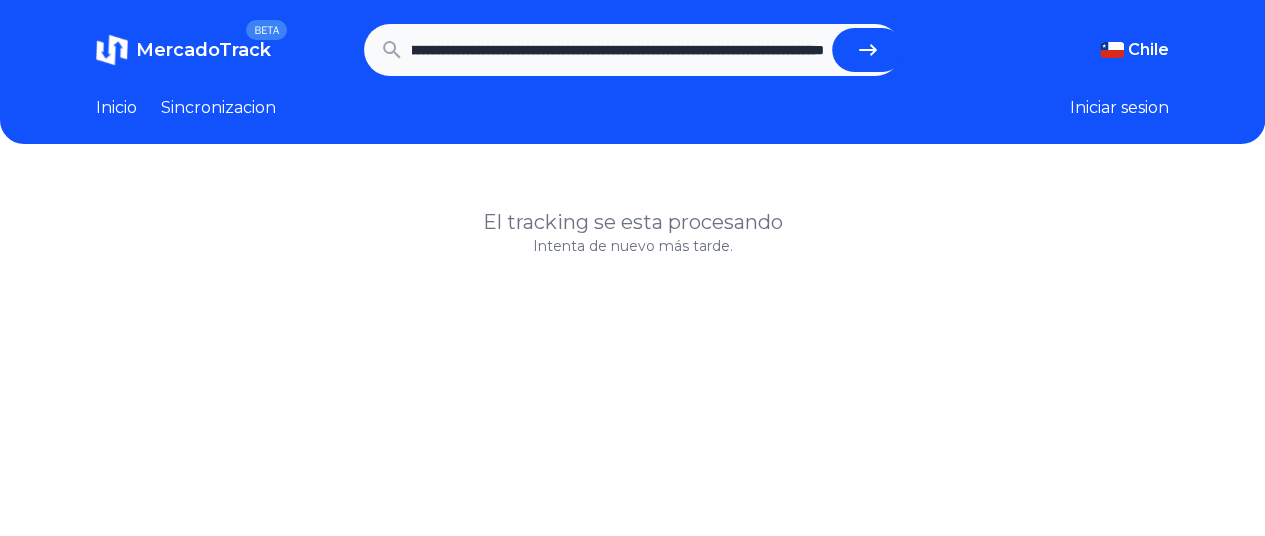type on "**********" 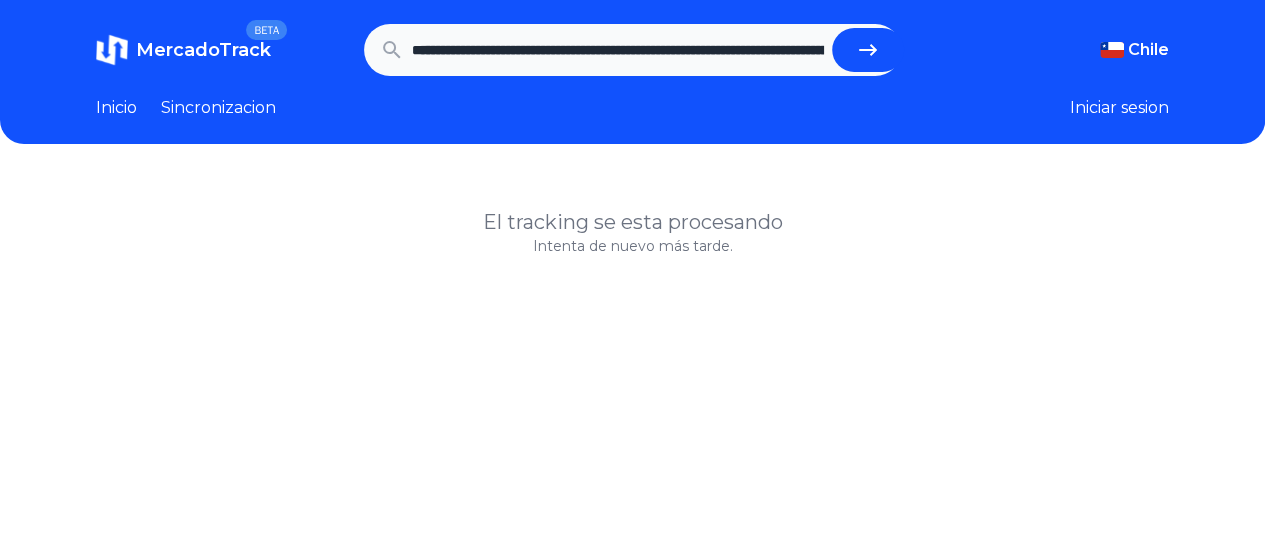 click at bounding box center [868, 50] 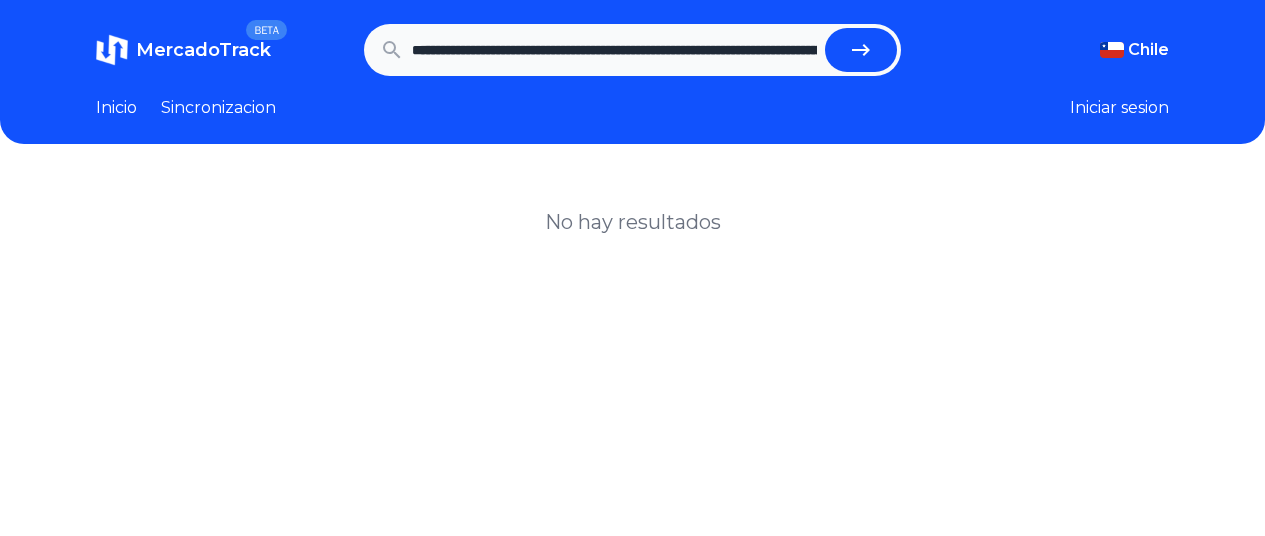 scroll, scrollTop: 0, scrollLeft: 0, axis: both 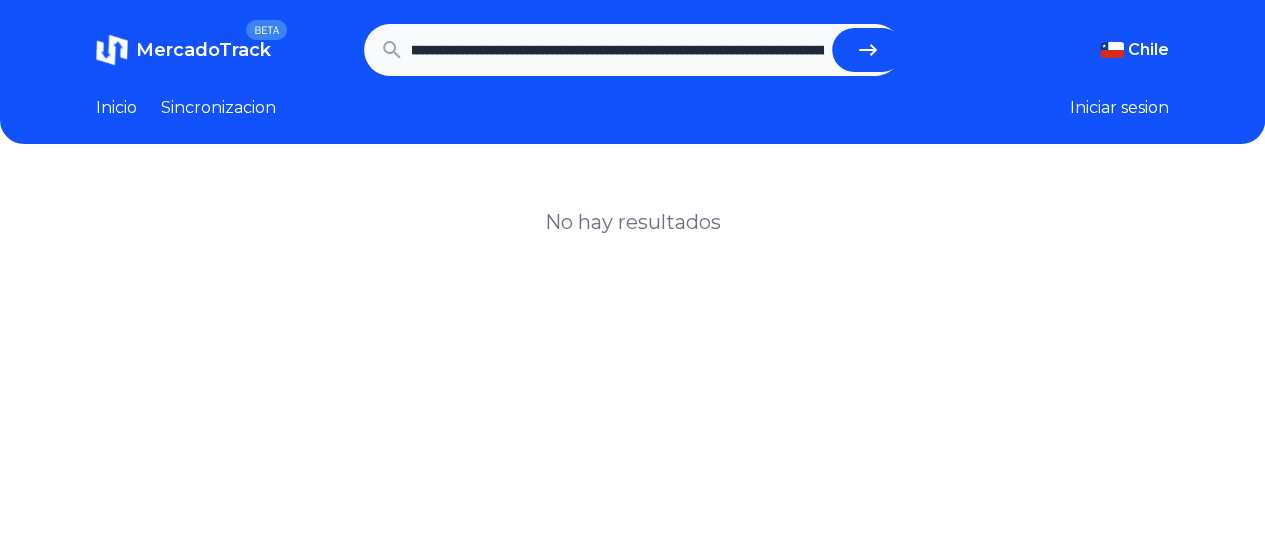 drag, startPoint x: 540, startPoint y: 43, endPoint x: 898, endPoint y: 84, distance: 360.34012 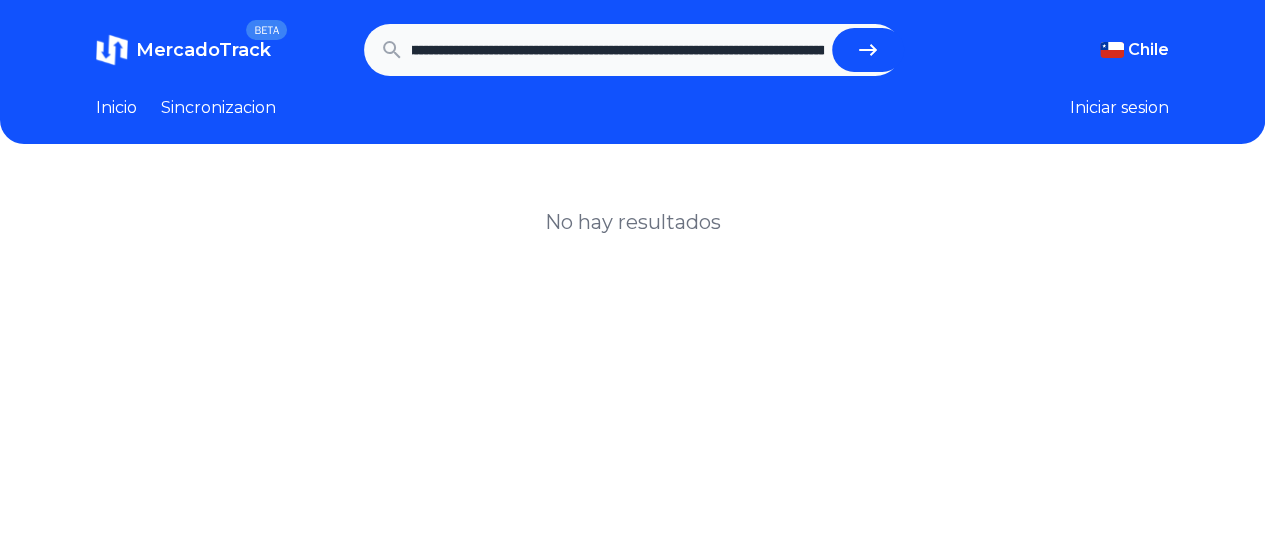 scroll, scrollTop: 0, scrollLeft: 118, axis: horizontal 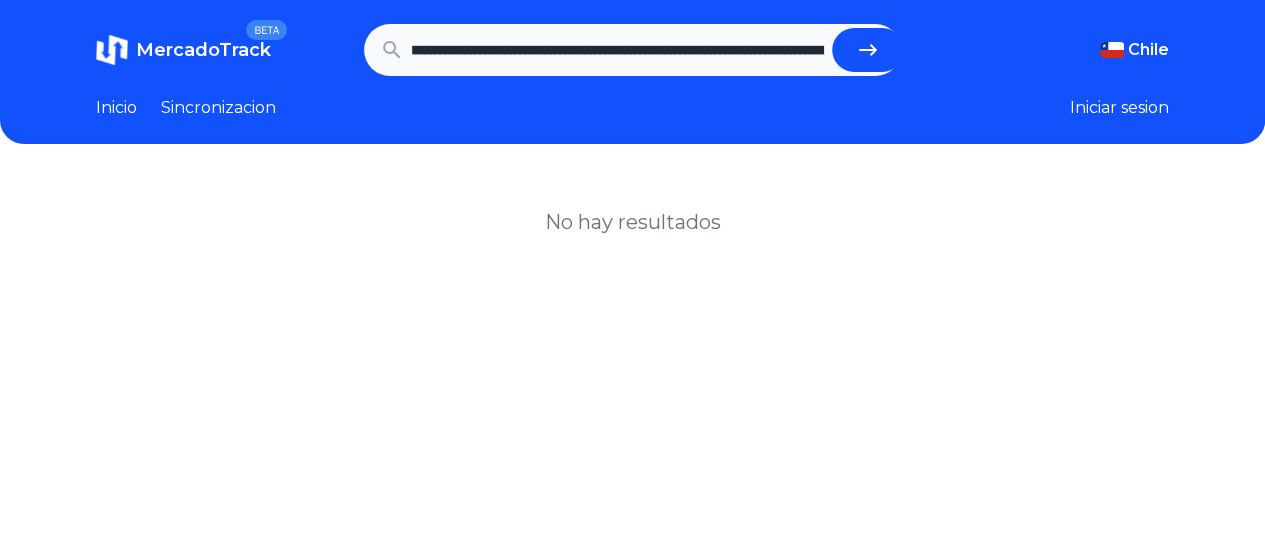 click on "**********" at bounding box center (618, 50) 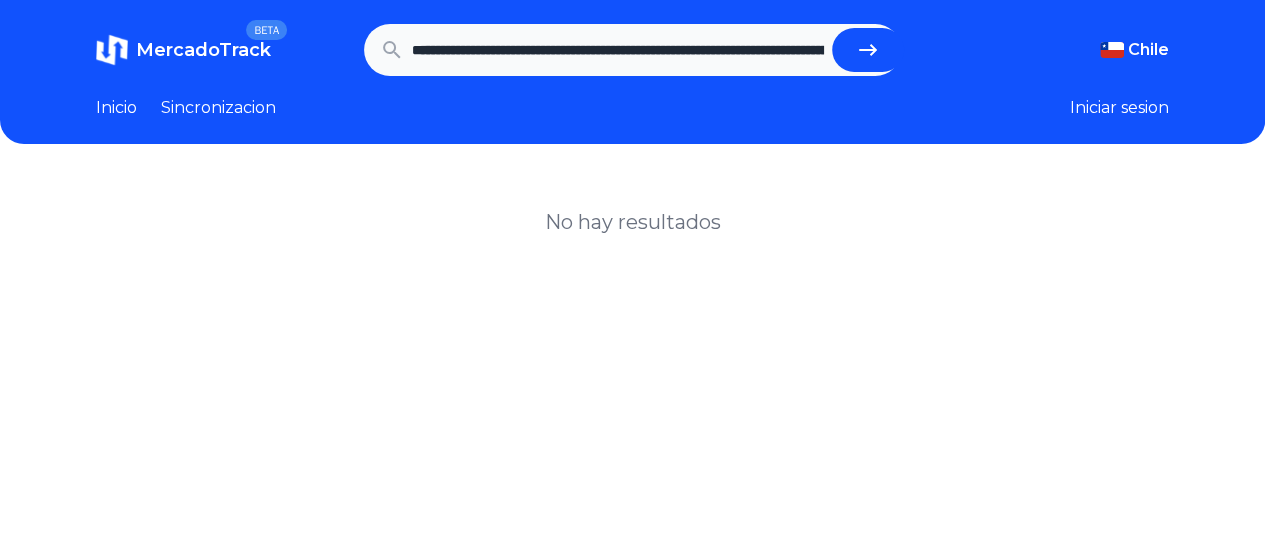 click on "Inicio" at bounding box center (116, 108) 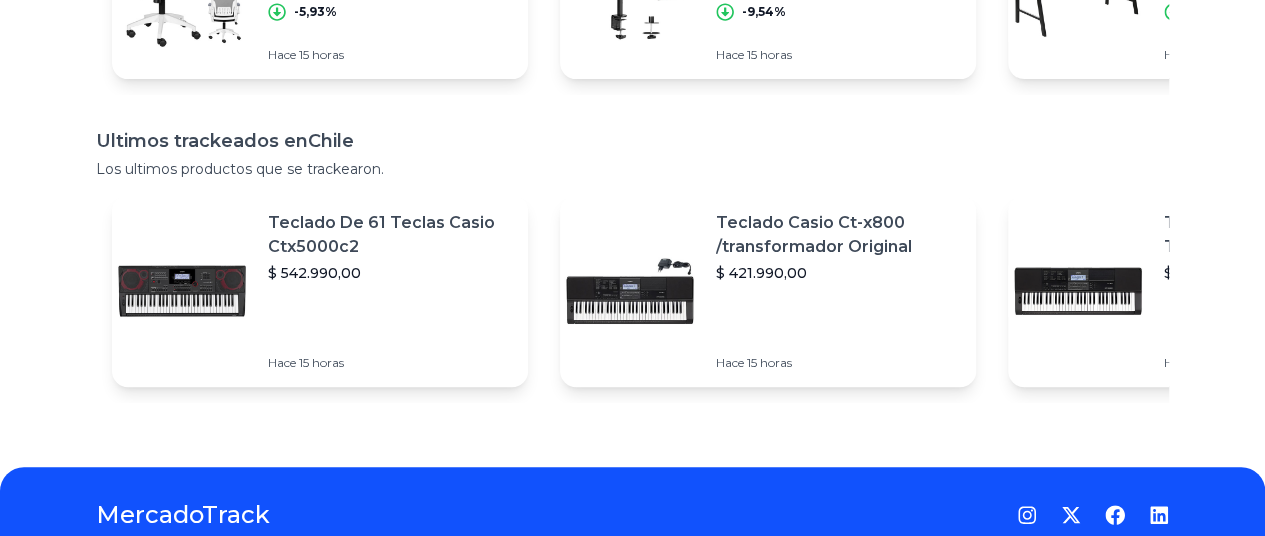 scroll, scrollTop: 396, scrollLeft: 0, axis: vertical 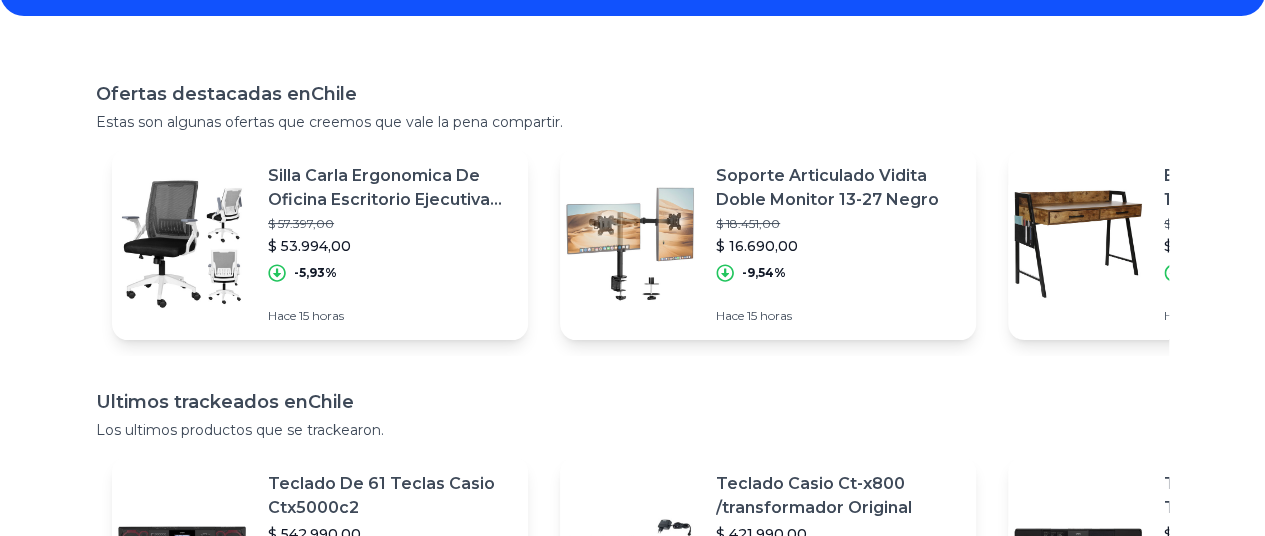 click at bounding box center [630, 244] 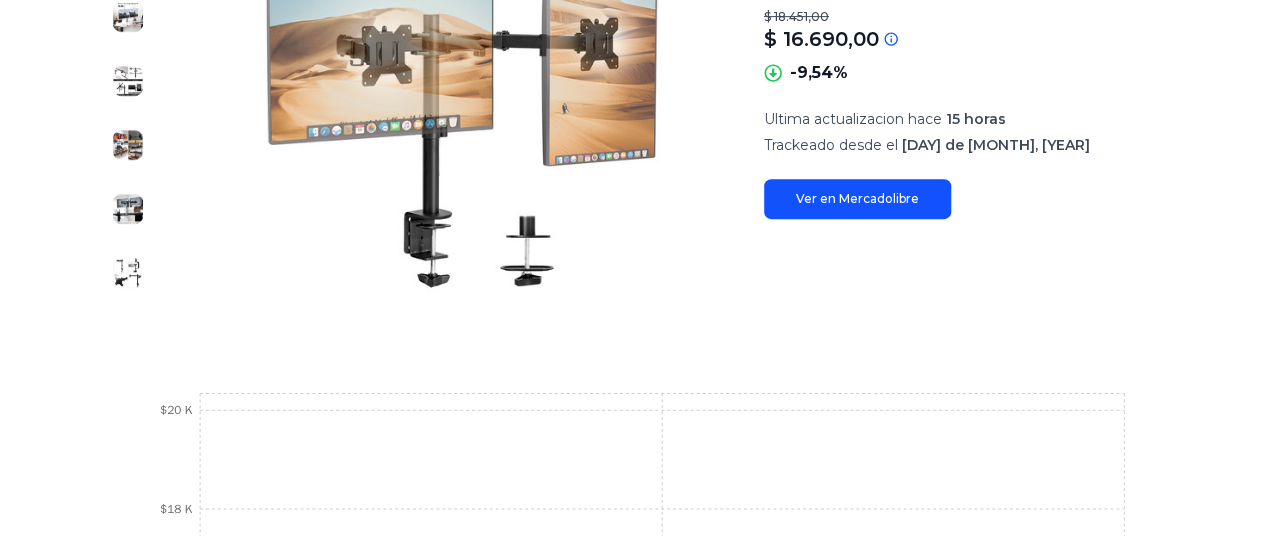 scroll, scrollTop: 383, scrollLeft: 0, axis: vertical 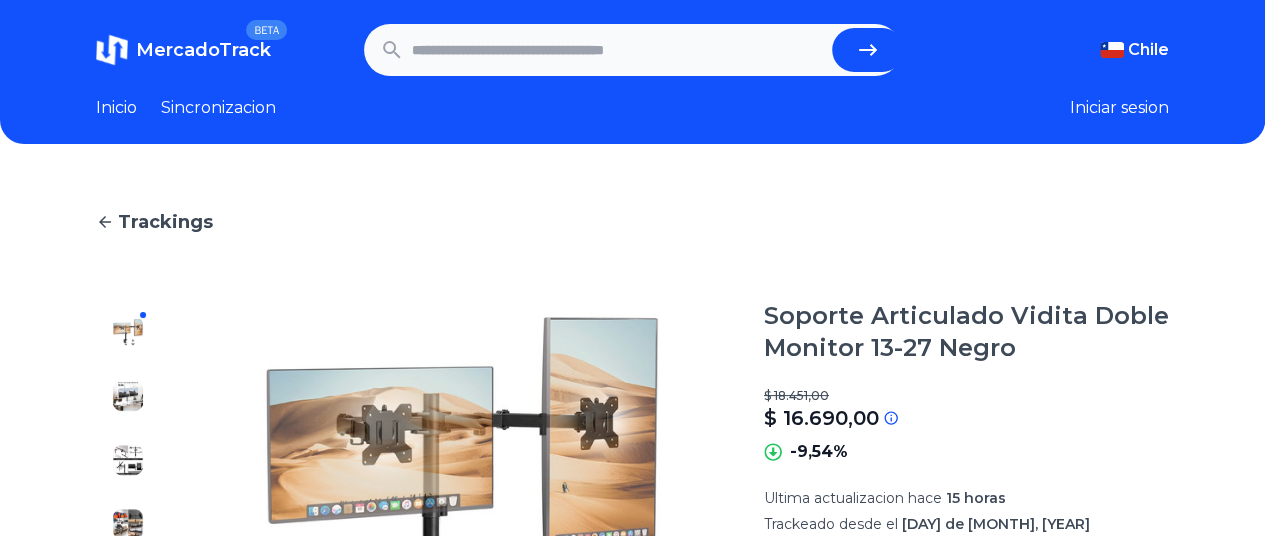 click at bounding box center (618, 50) 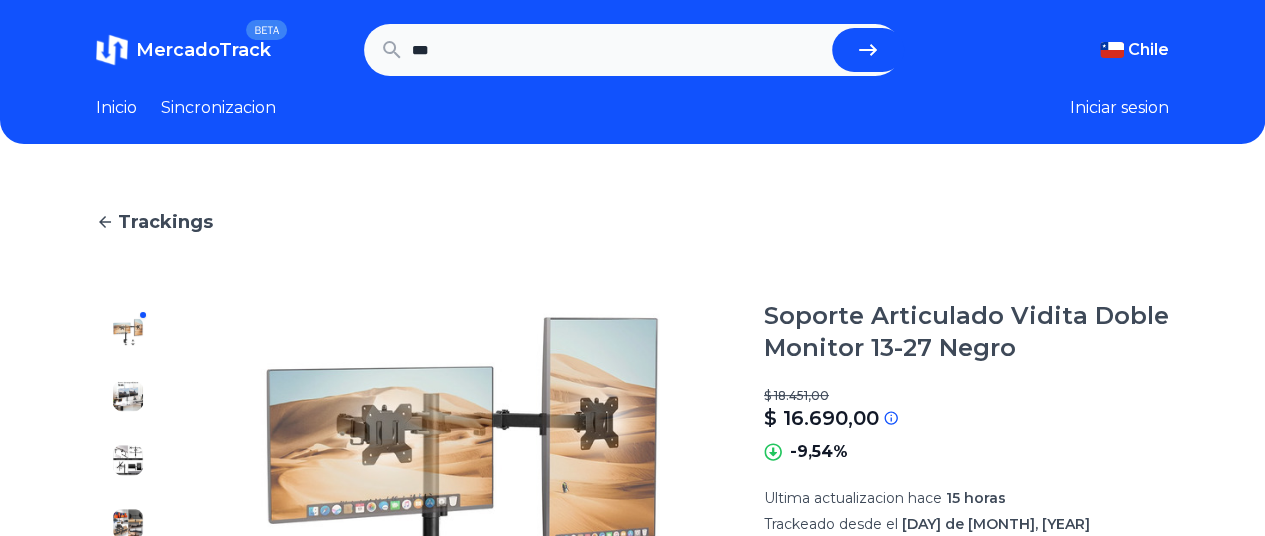 type on "***" 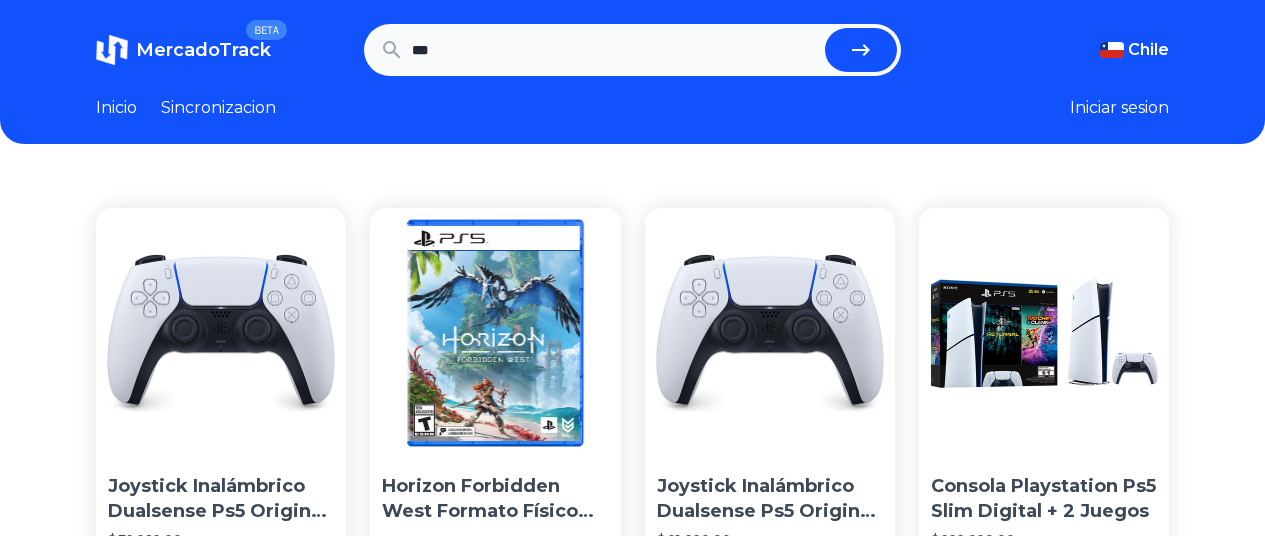 scroll, scrollTop: 0, scrollLeft: 0, axis: both 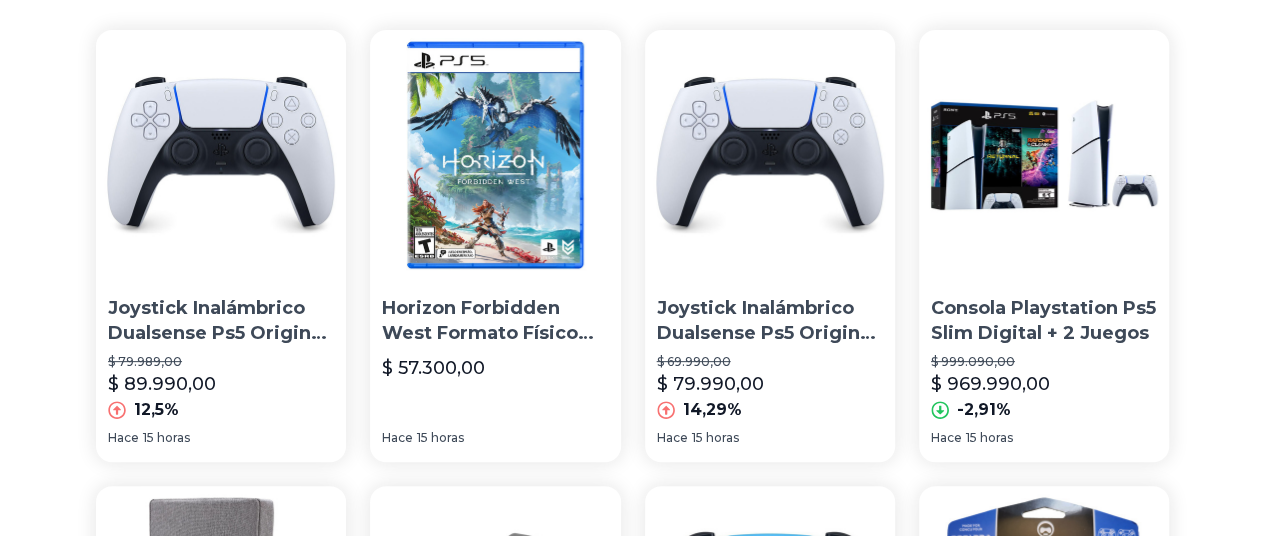 click at bounding box center (1044, 155) 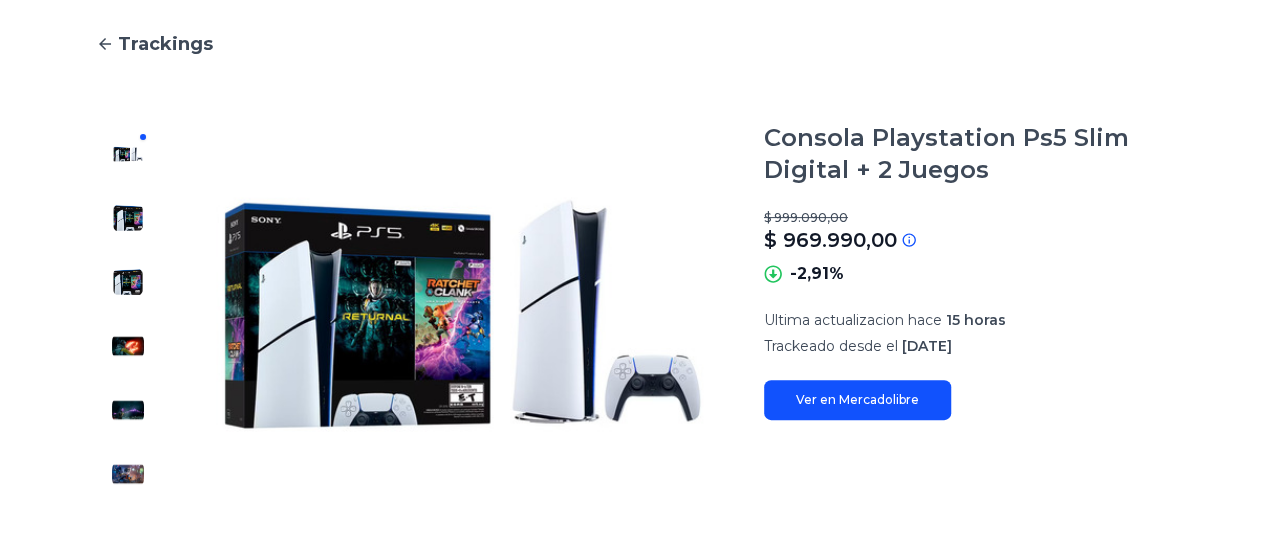 scroll, scrollTop: 0, scrollLeft: 0, axis: both 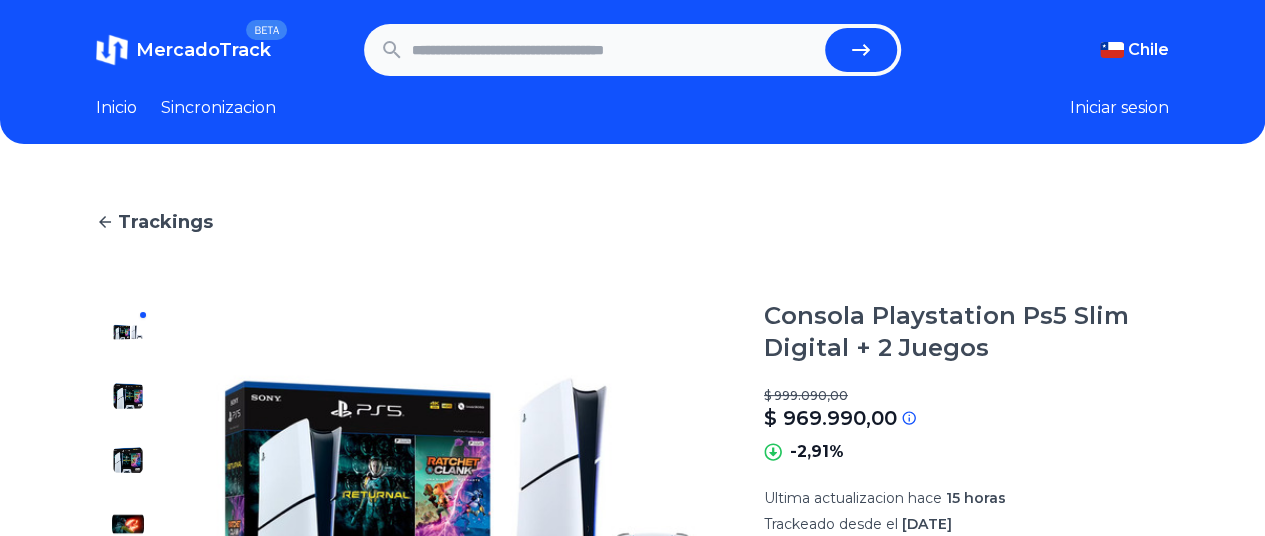 click at bounding box center [614, 50] 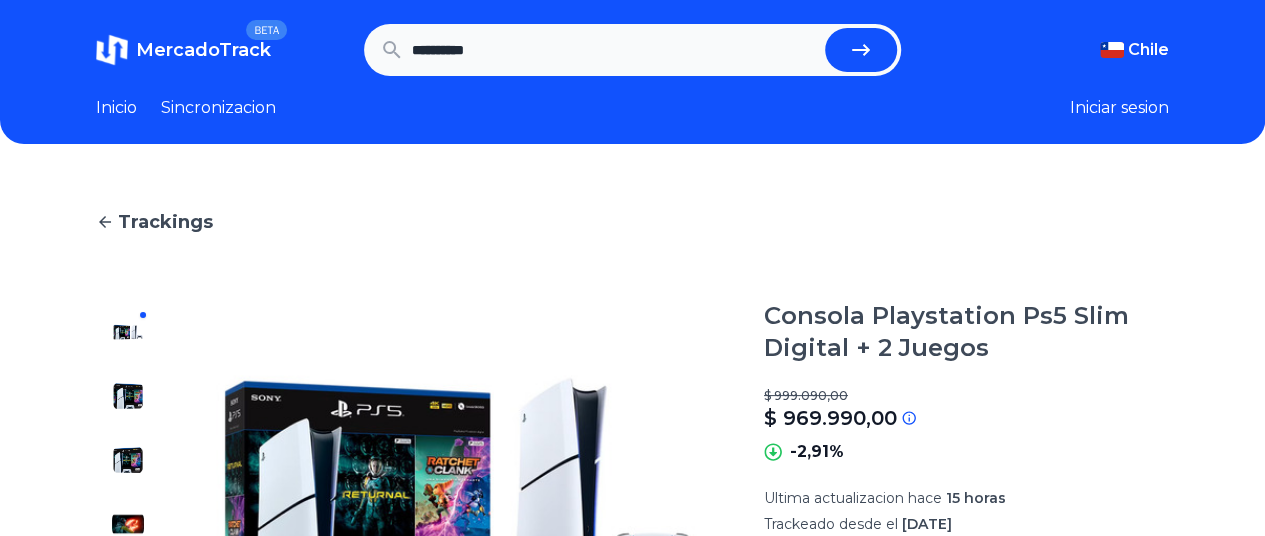 type on "**********" 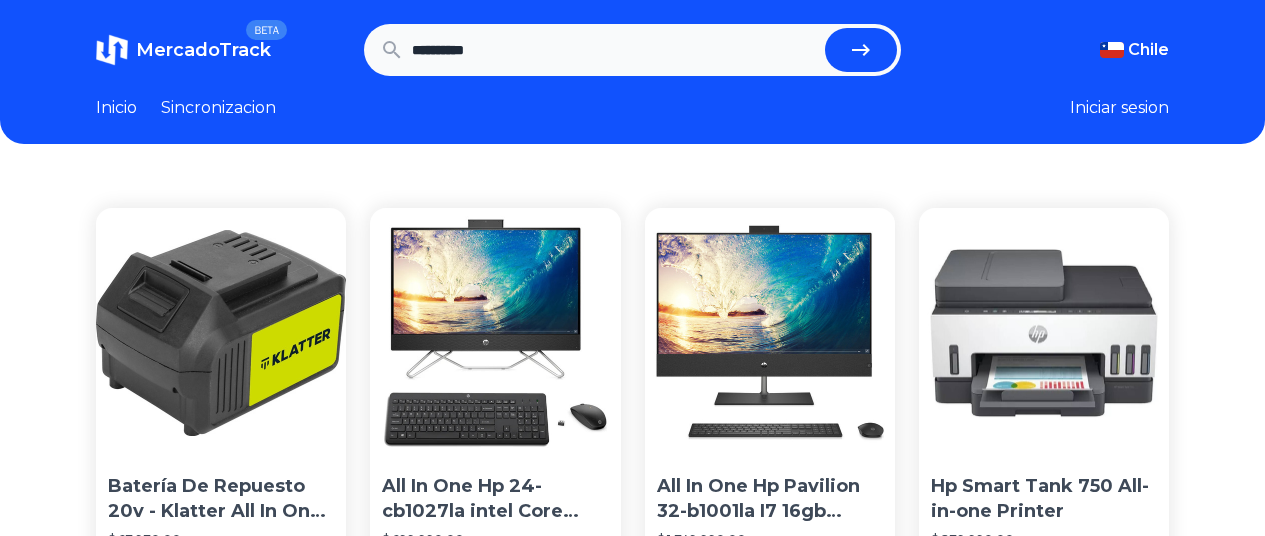 scroll, scrollTop: 0, scrollLeft: 0, axis: both 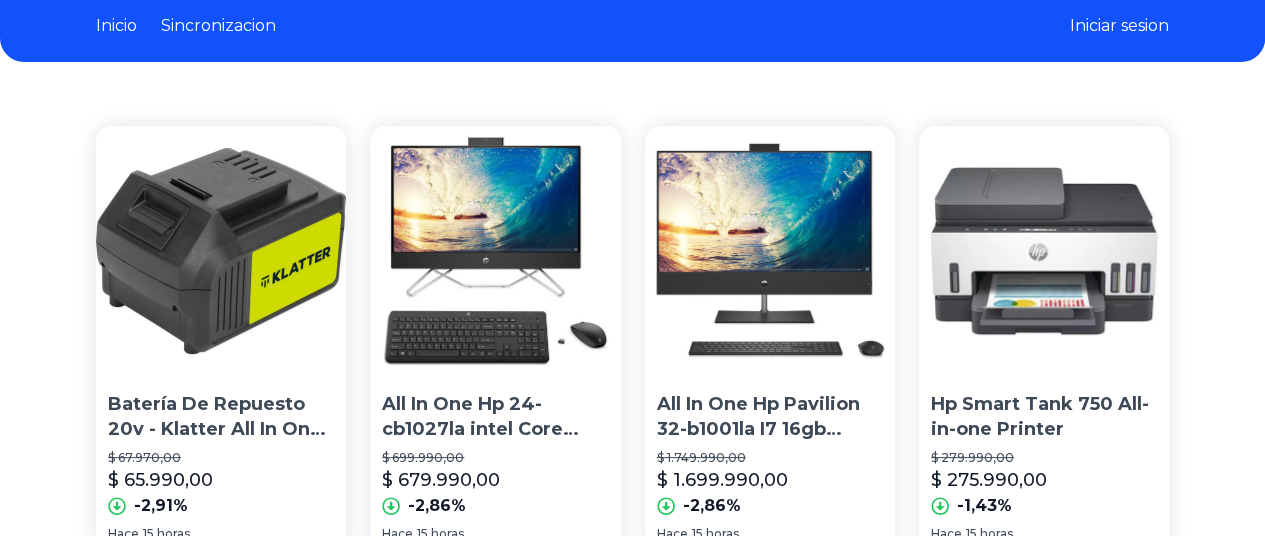 click at bounding box center [495, 251] 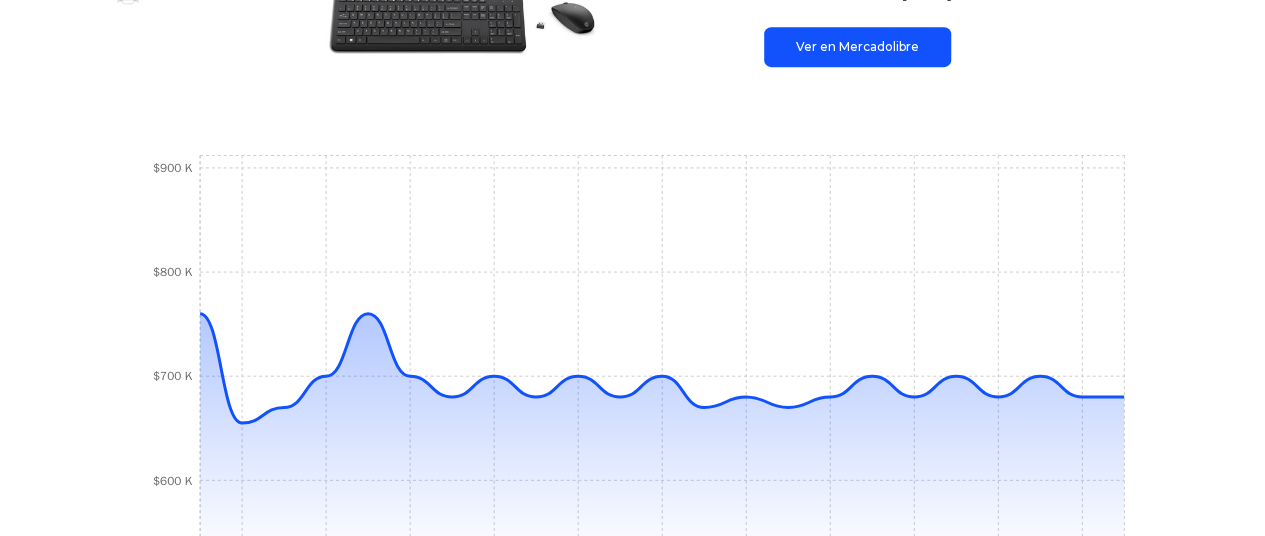scroll, scrollTop: 603, scrollLeft: 0, axis: vertical 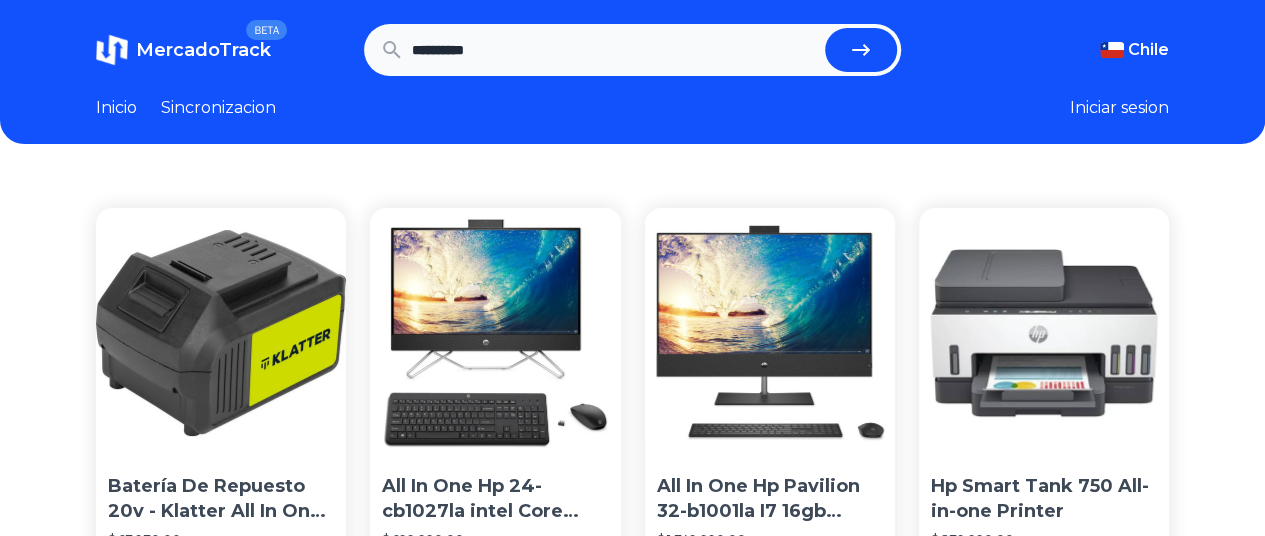 drag, startPoint x: 521, startPoint y: 49, endPoint x: 299, endPoint y: 63, distance: 222.44101 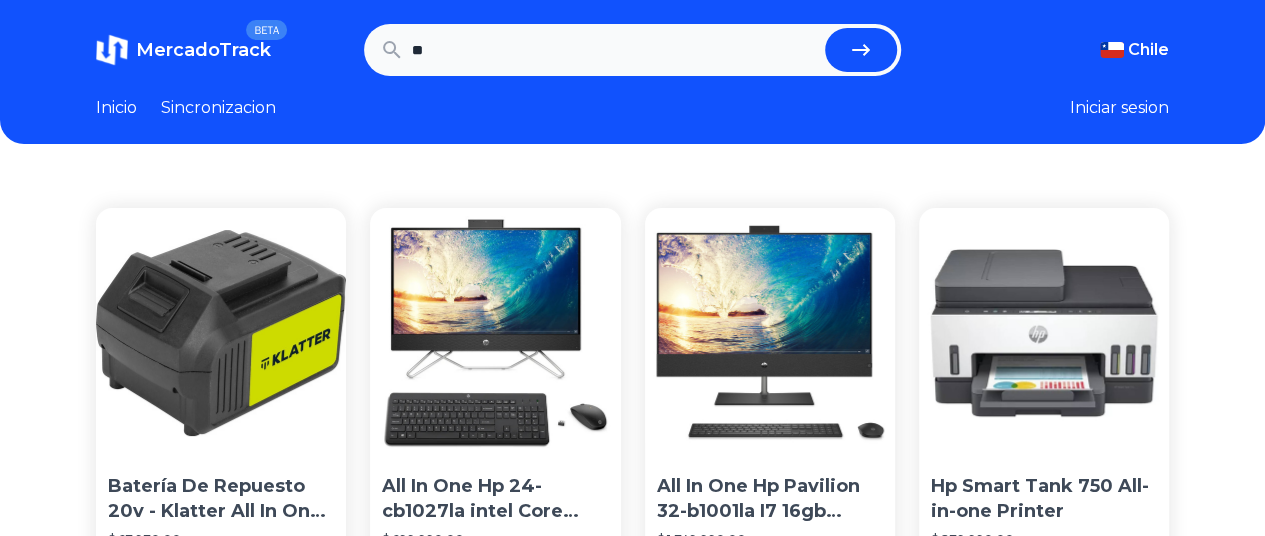 type on "*" 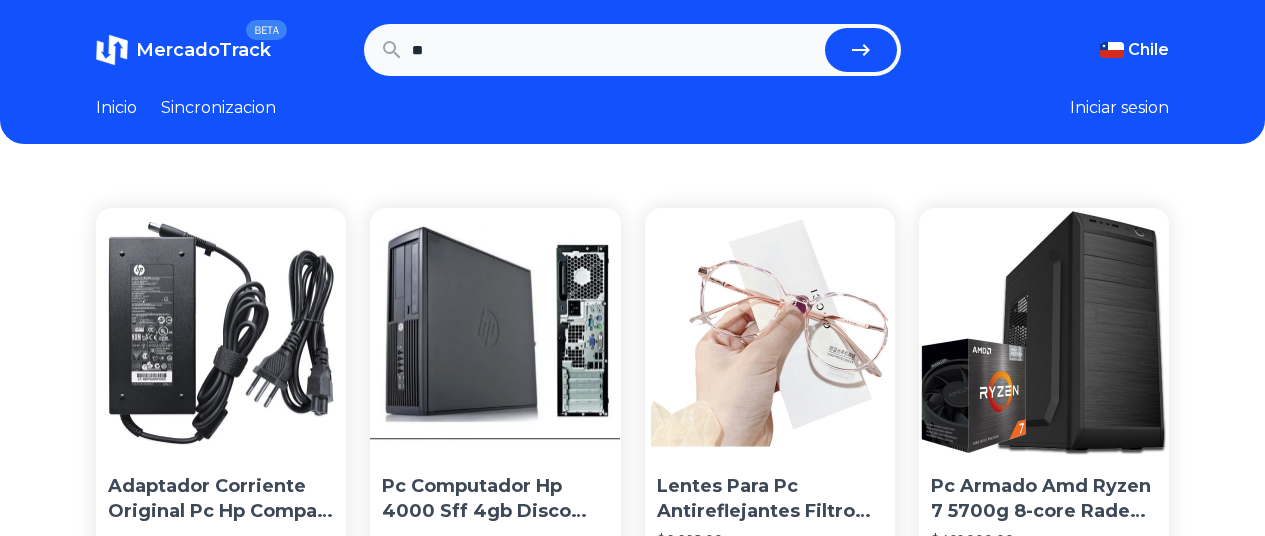 scroll, scrollTop: 0, scrollLeft: 0, axis: both 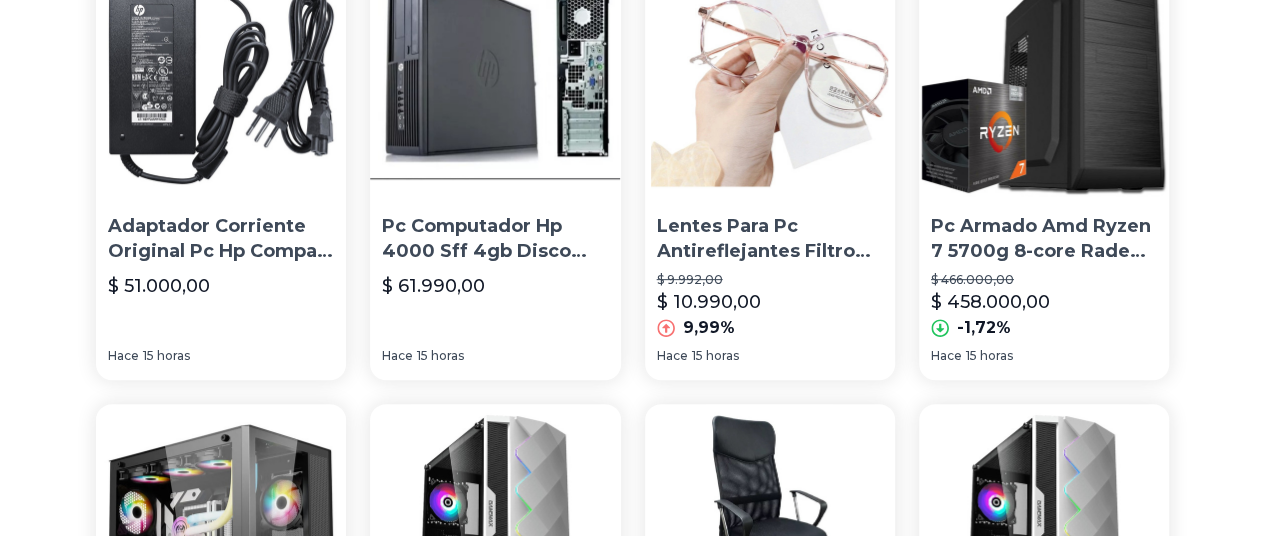 click on "Pc Armado Amd Ryzen 7 5700g 8-core Radeon + Ram 16gb + Ssd" at bounding box center (1044, 239) 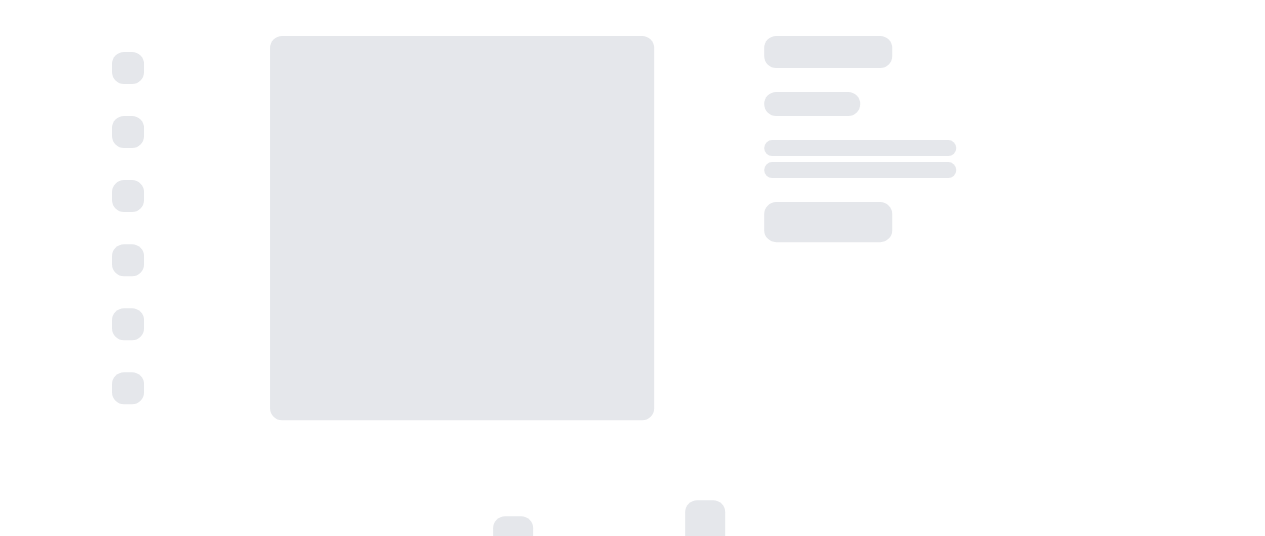 scroll, scrollTop: 0, scrollLeft: 0, axis: both 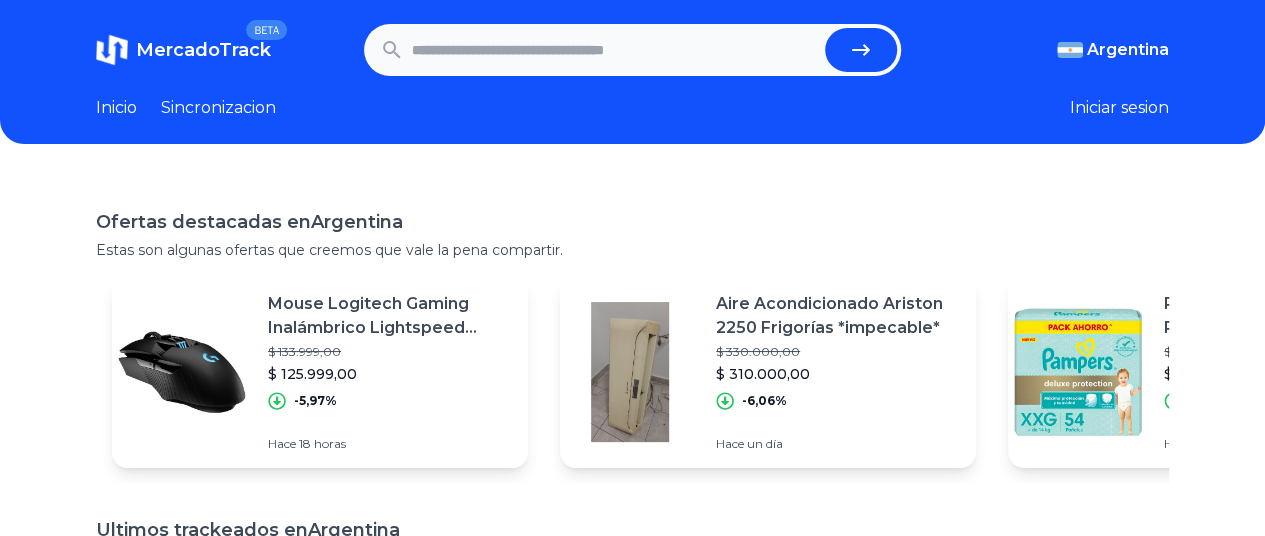 click at bounding box center [614, 50] 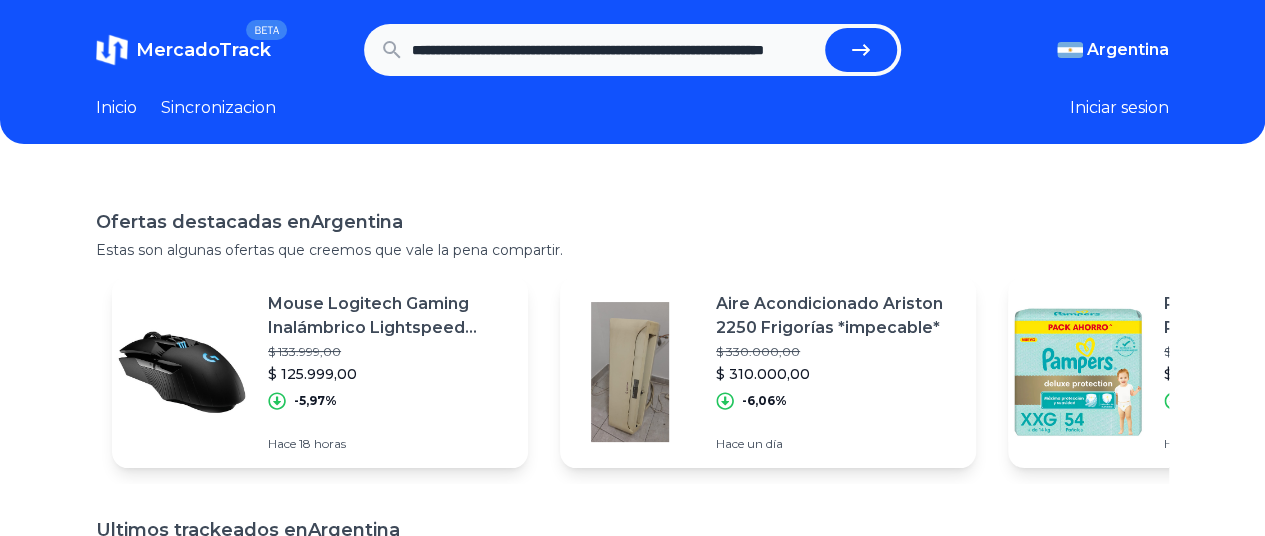 scroll, scrollTop: 0, scrollLeft: 95, axis: horizontal 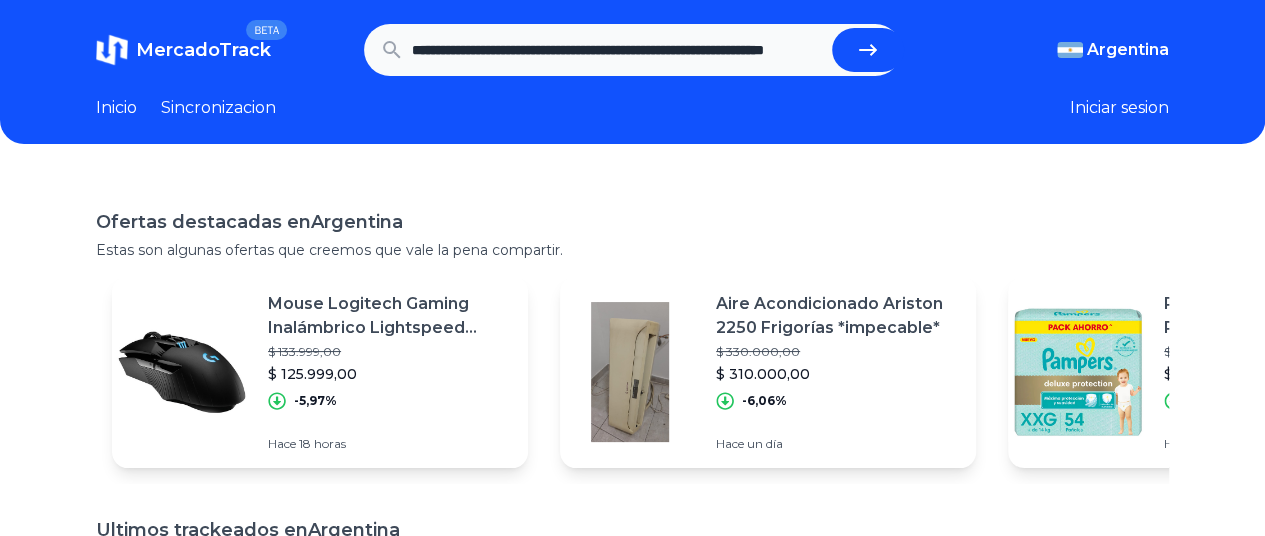 type on "**********" 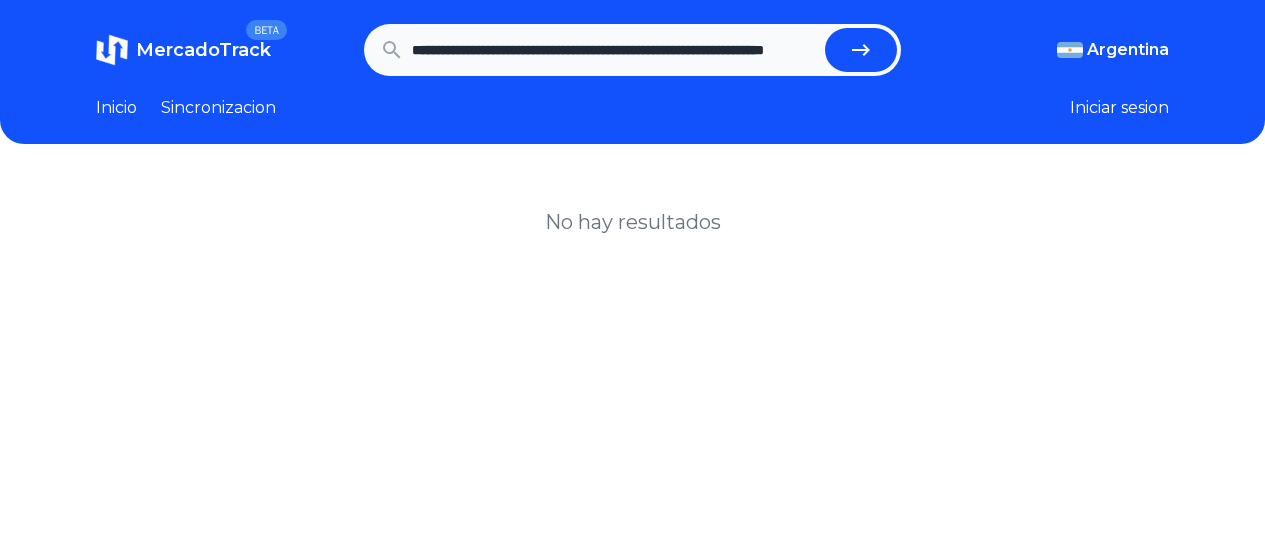 scroll, scrollTop: 0, scrollLeft: 0, axis: both 